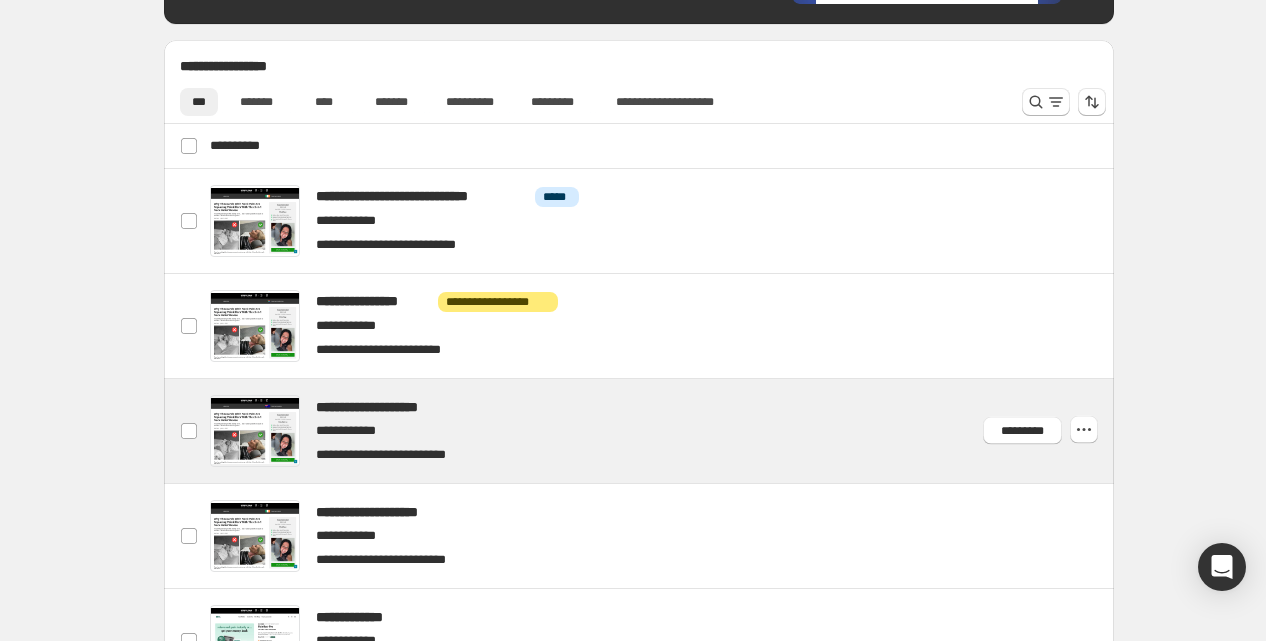 scroll, scrollTop: 670, scrollLeft: 0, axis: vertical 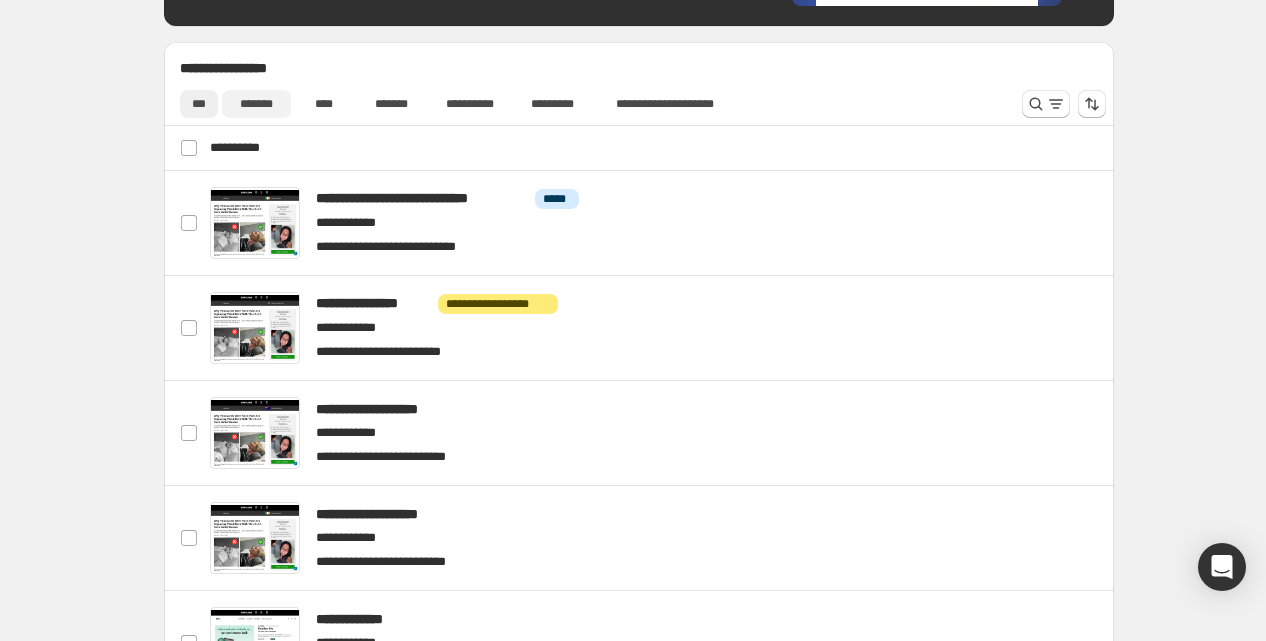 click on "*******" at bounding box center (256, 104) 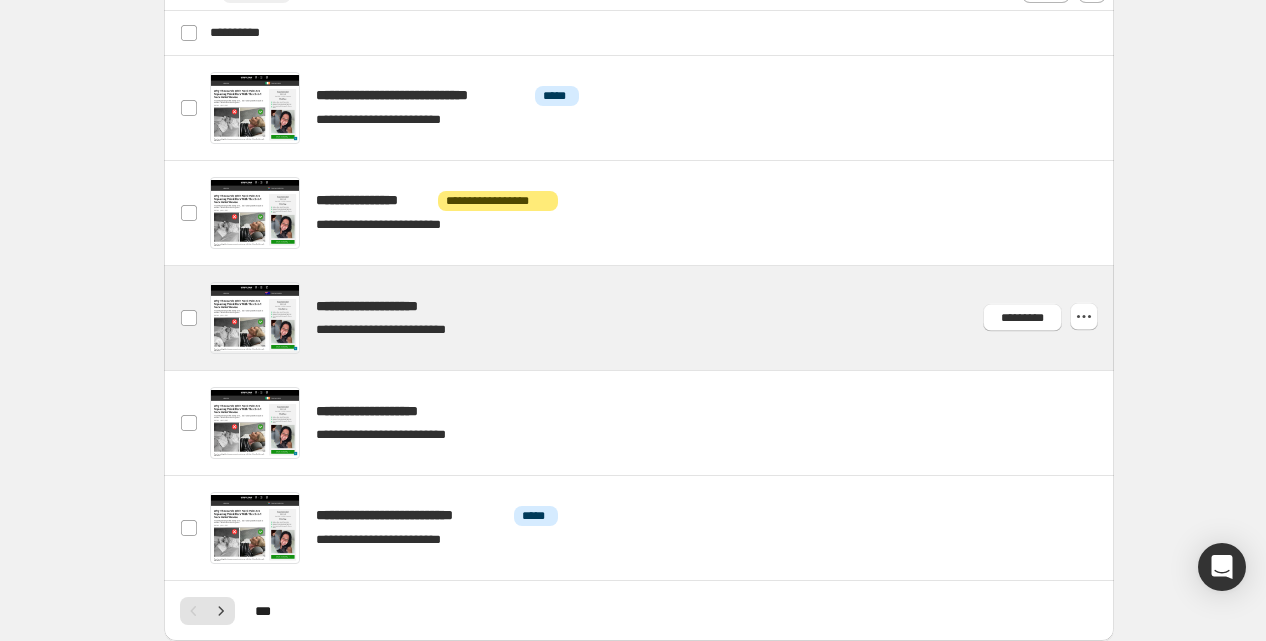 scroll, scrollTop: 786, scrollLeft: 0, axis: vertical 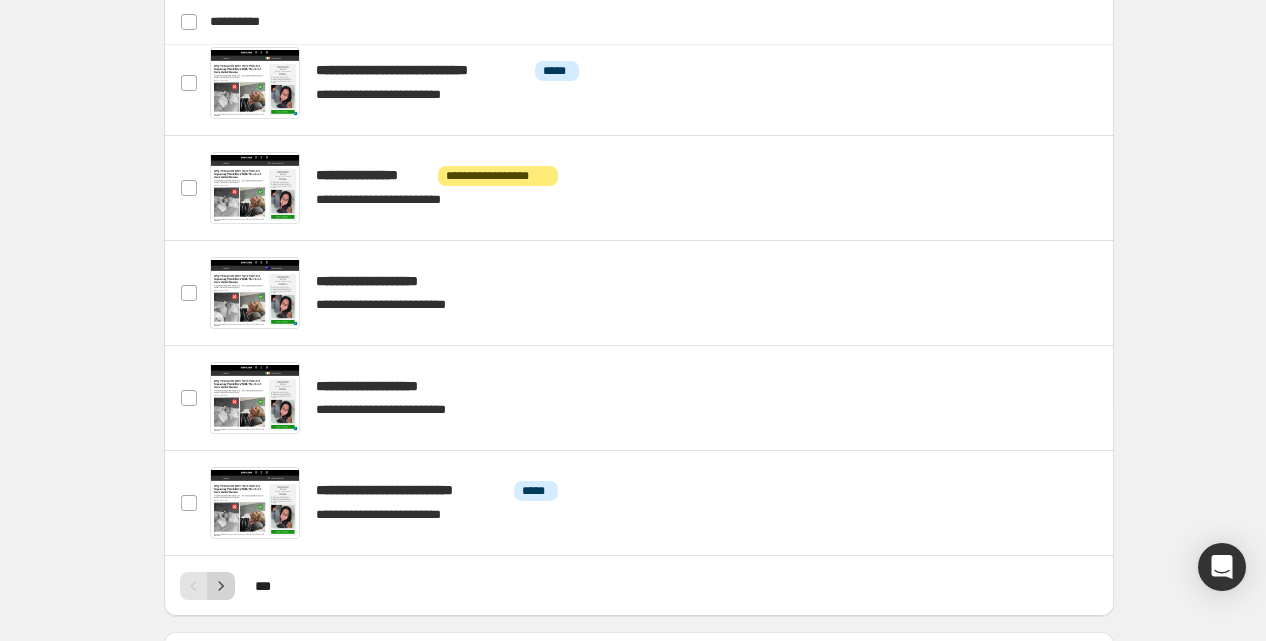 click 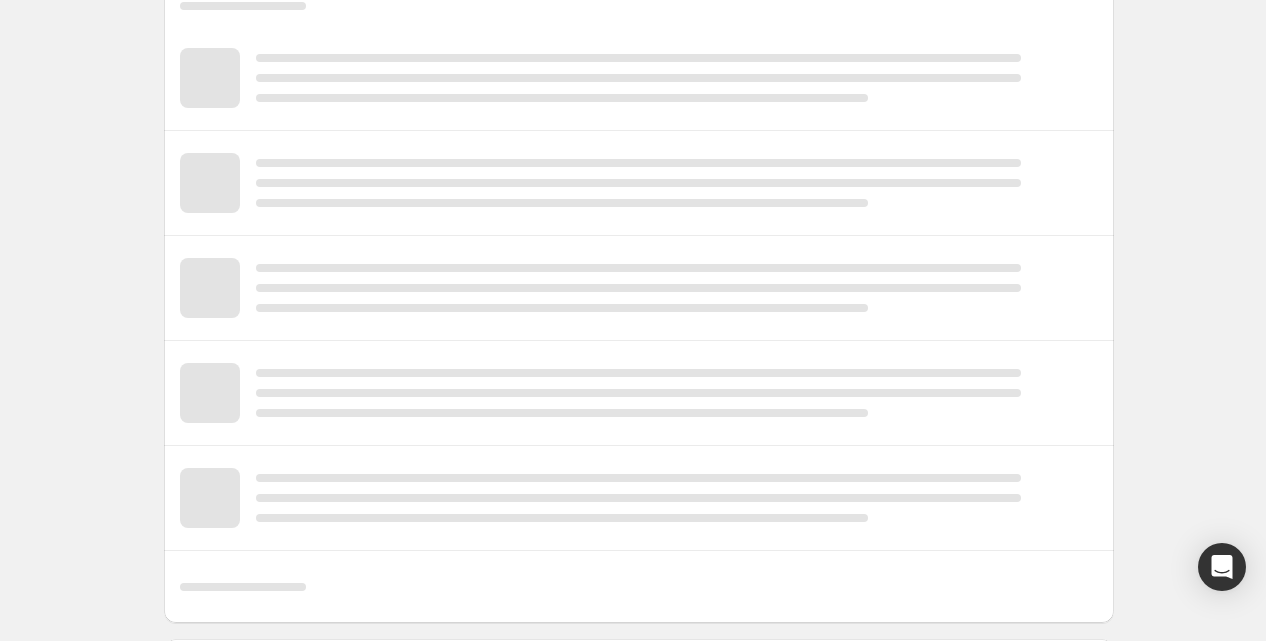 scroll, scrollTop: 712, scrollLeft: 0, axis: vertical 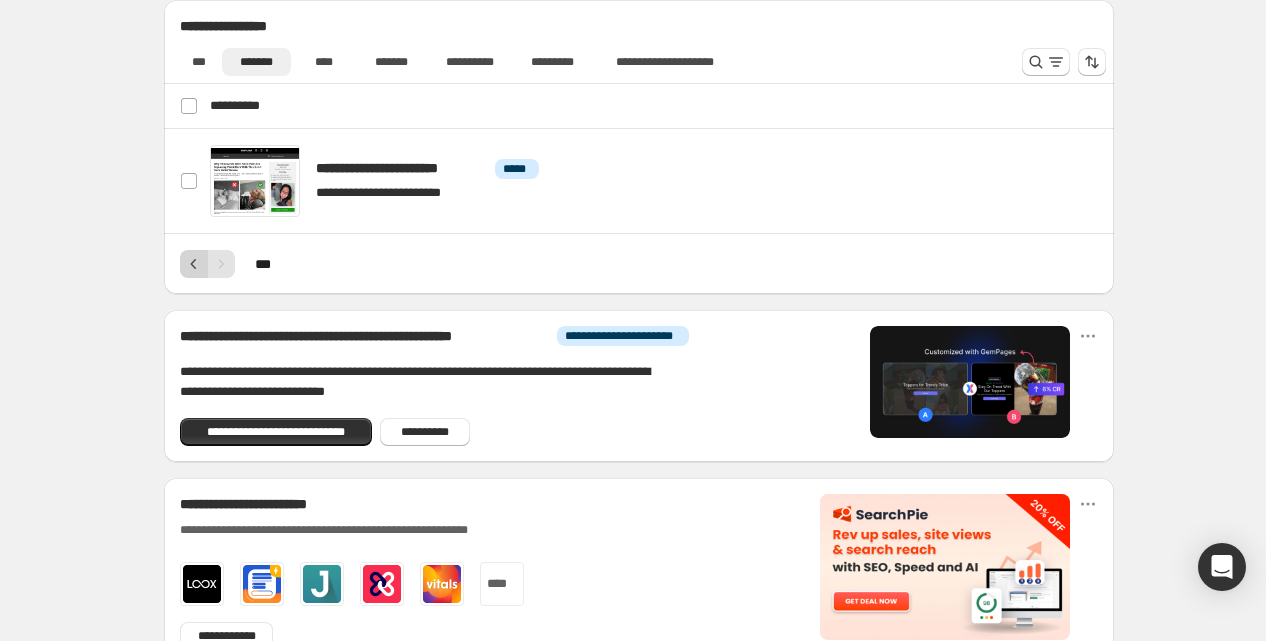 click 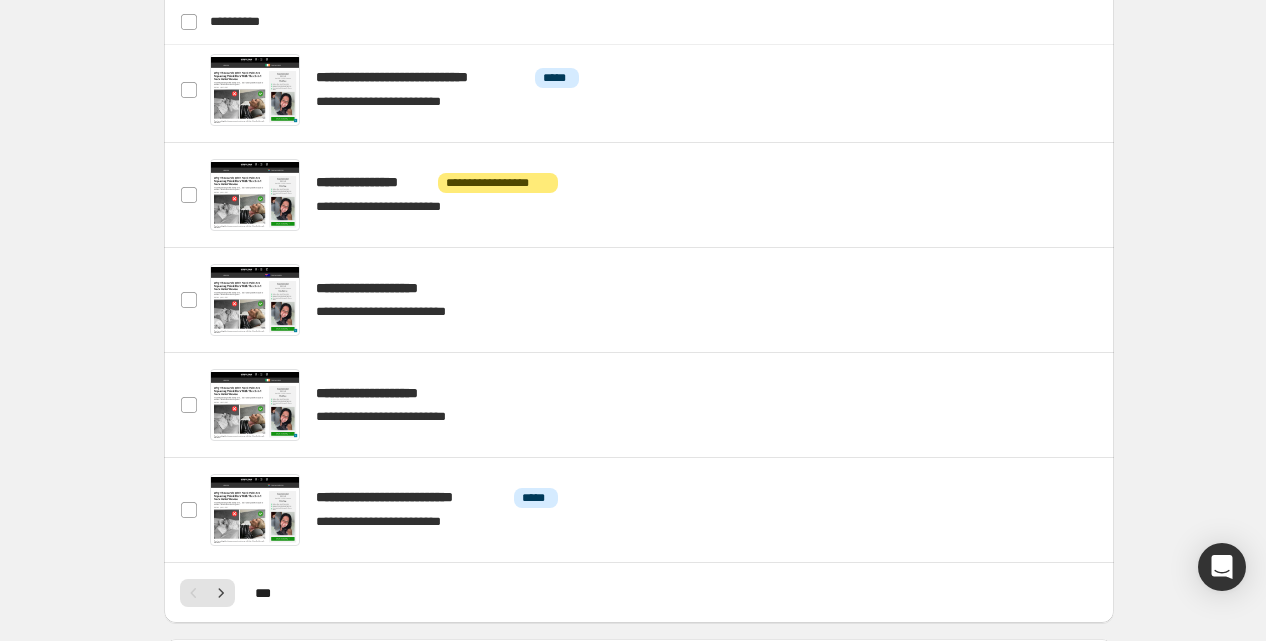 scroll, scrollTop: 804, scrollLeft: 0, axis: vertical 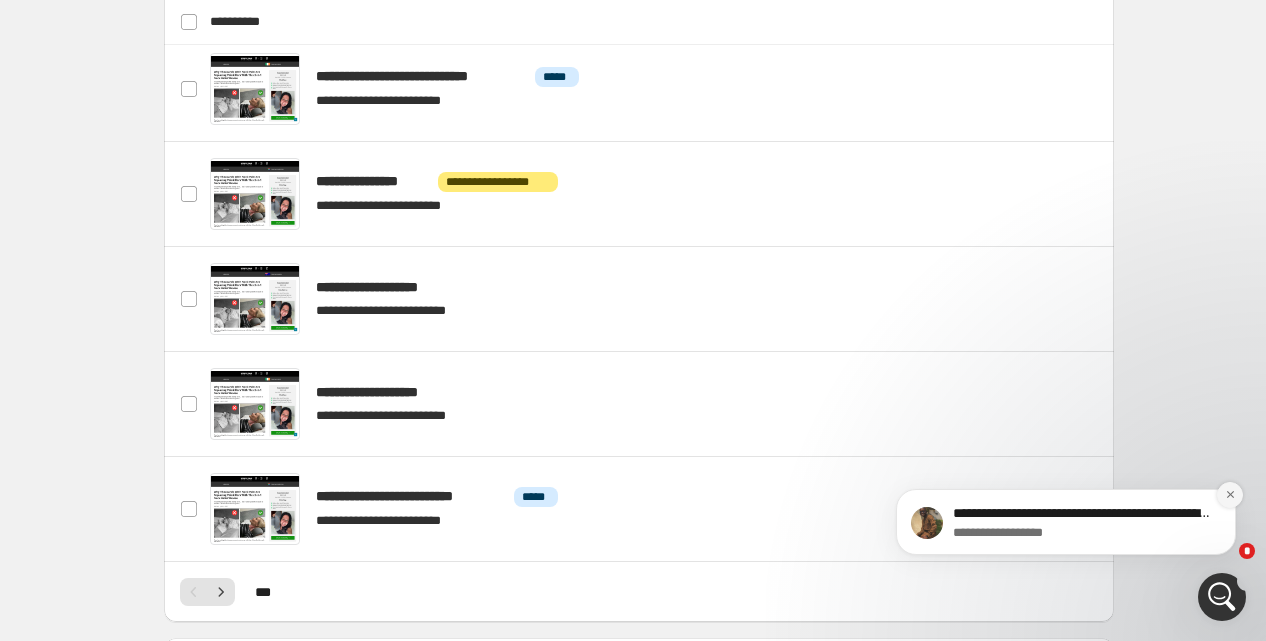 click 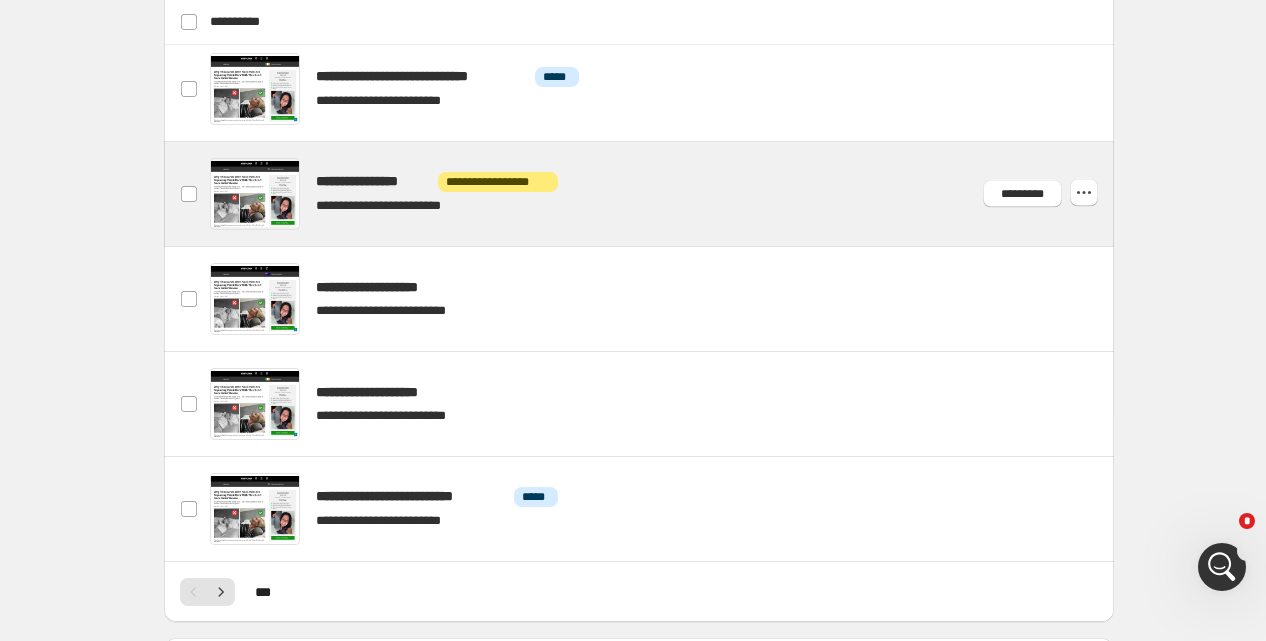 click at bounding box center [662, 194] 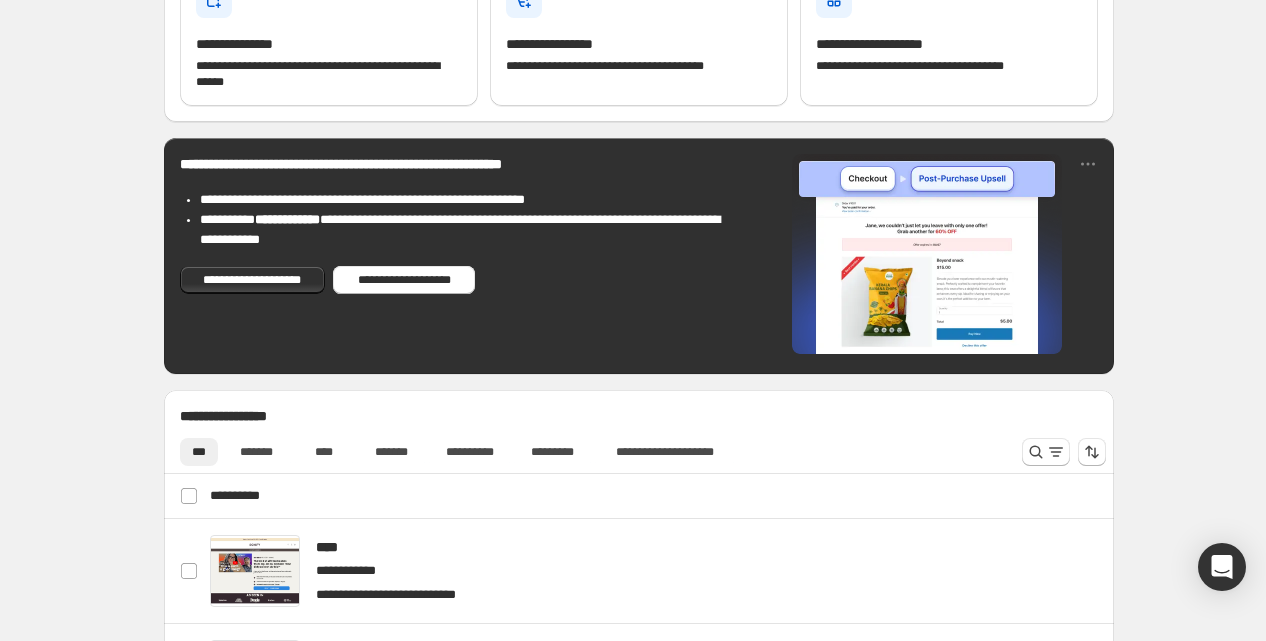 scroll, scrollTop: 363, scrollLeft: 0, axis: vertical 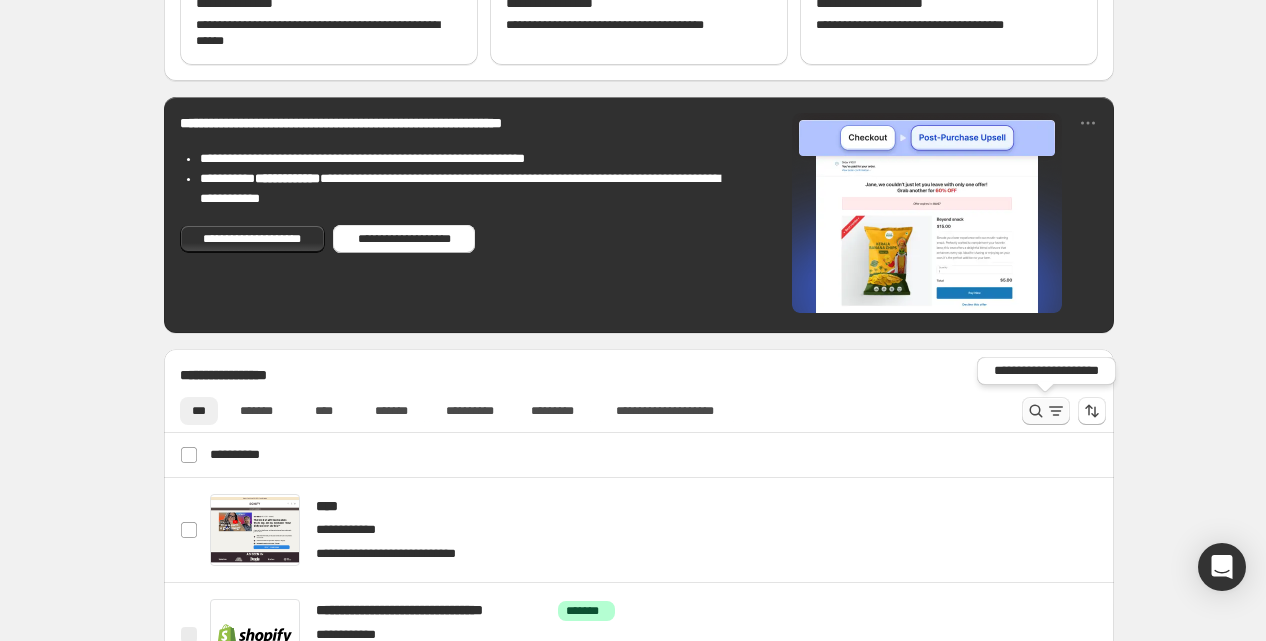 click 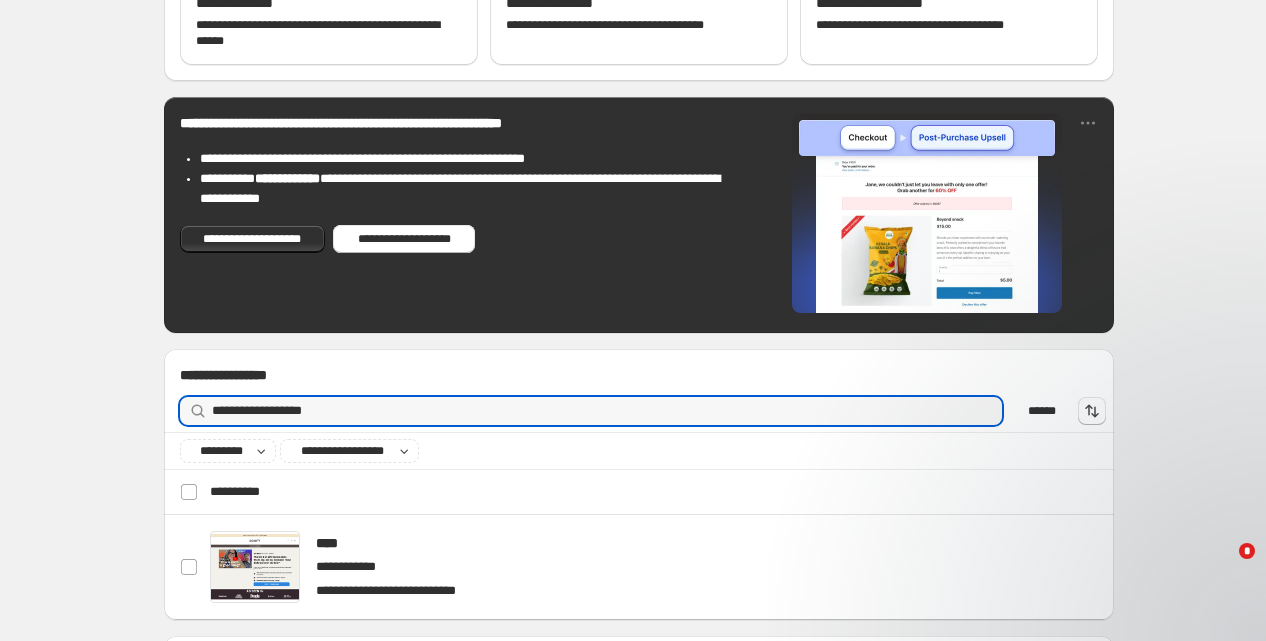 scroll, scrollTop: 545, scrollLeft: 0, axis: vertical 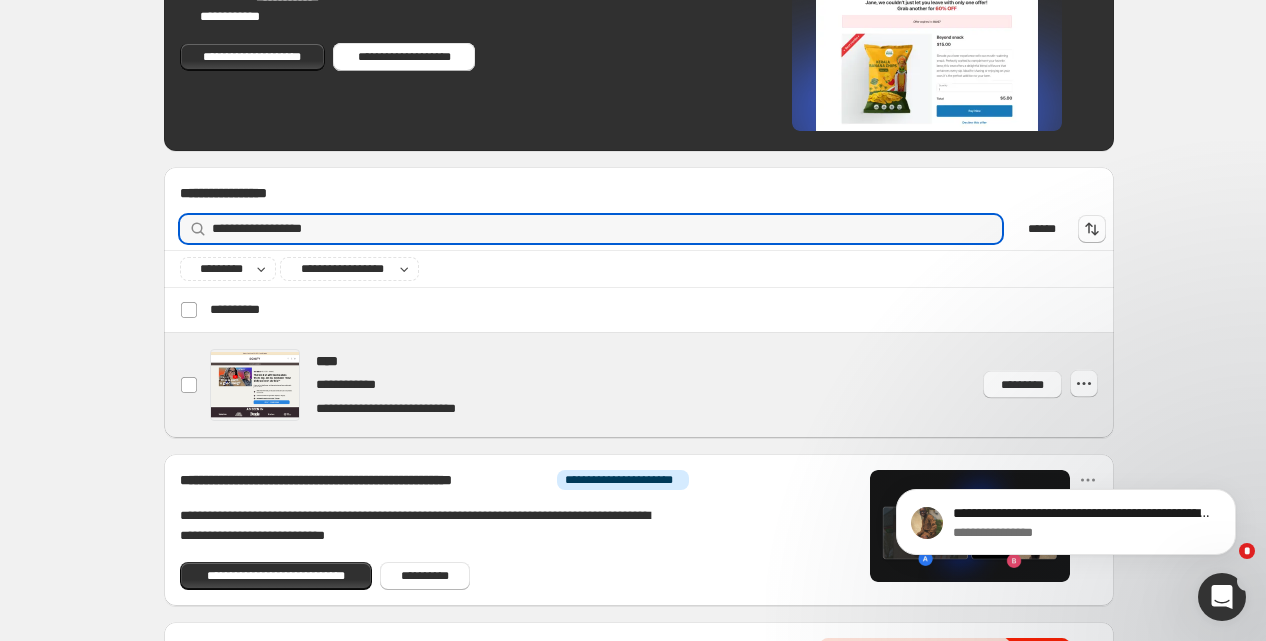 type on "**********" 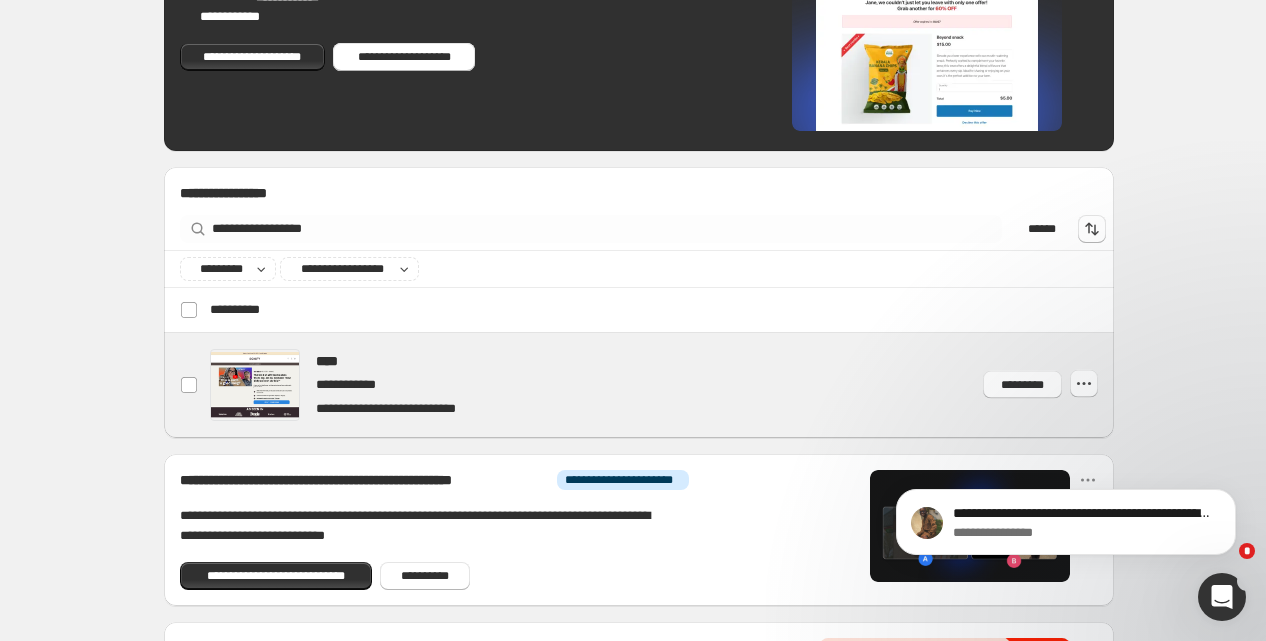 click at bounding box center (662, 385) 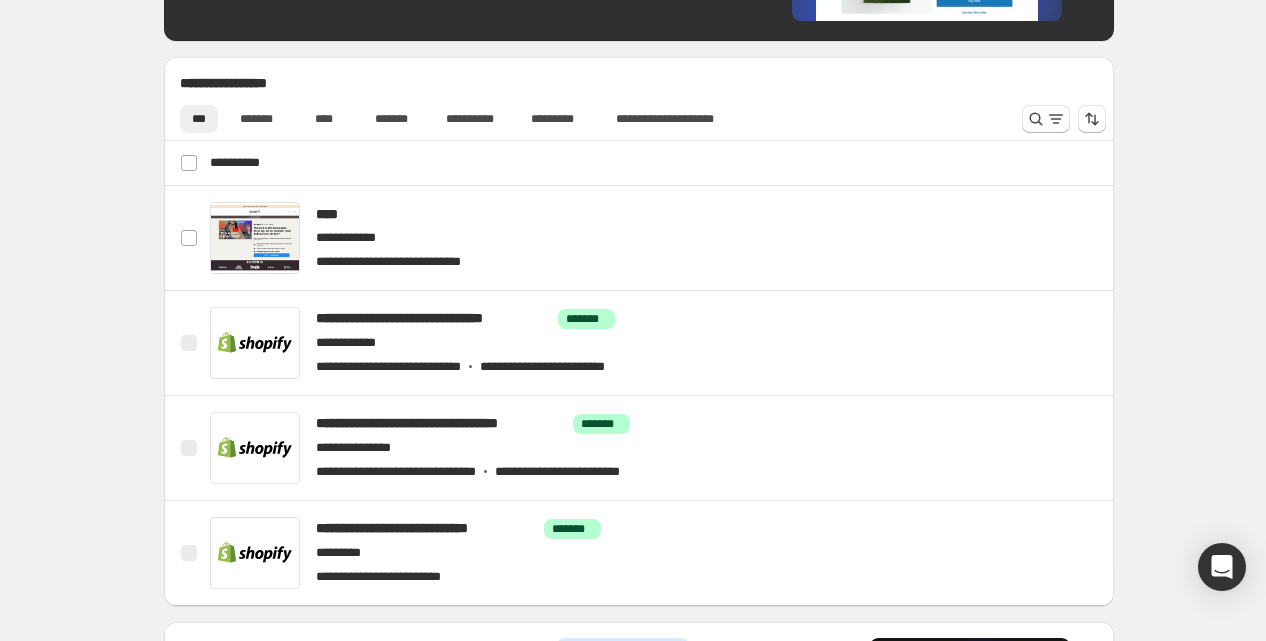 scroll, scrollTop: 664, scrollLeft: 0, axis: vertical 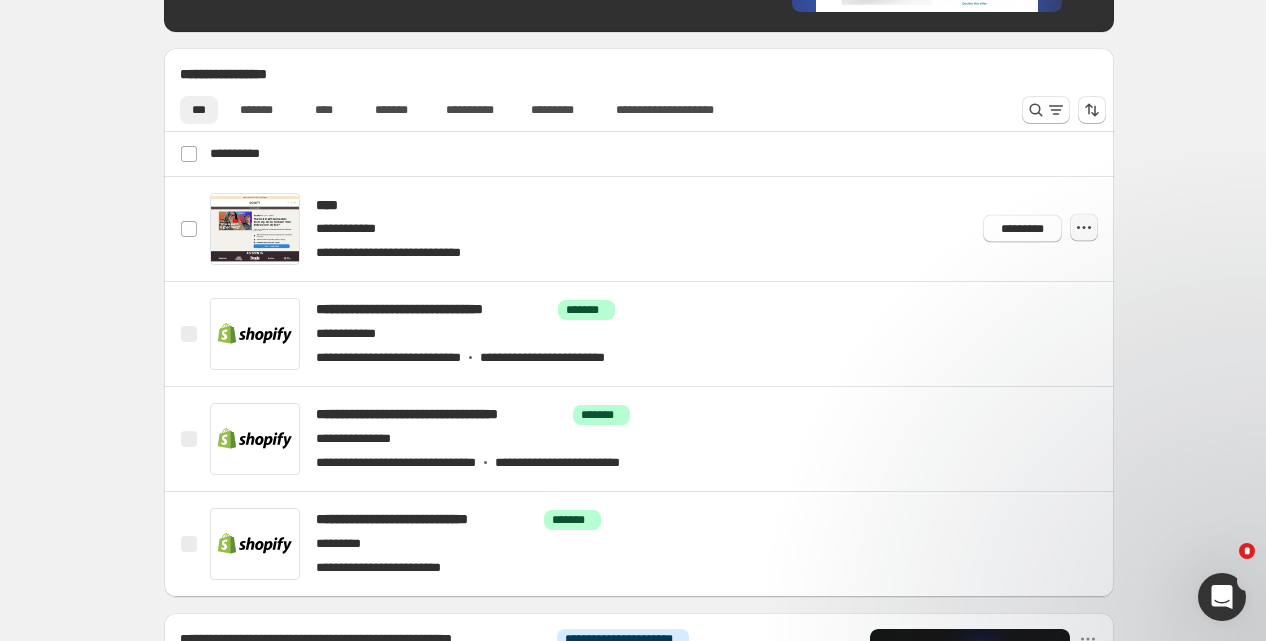 click 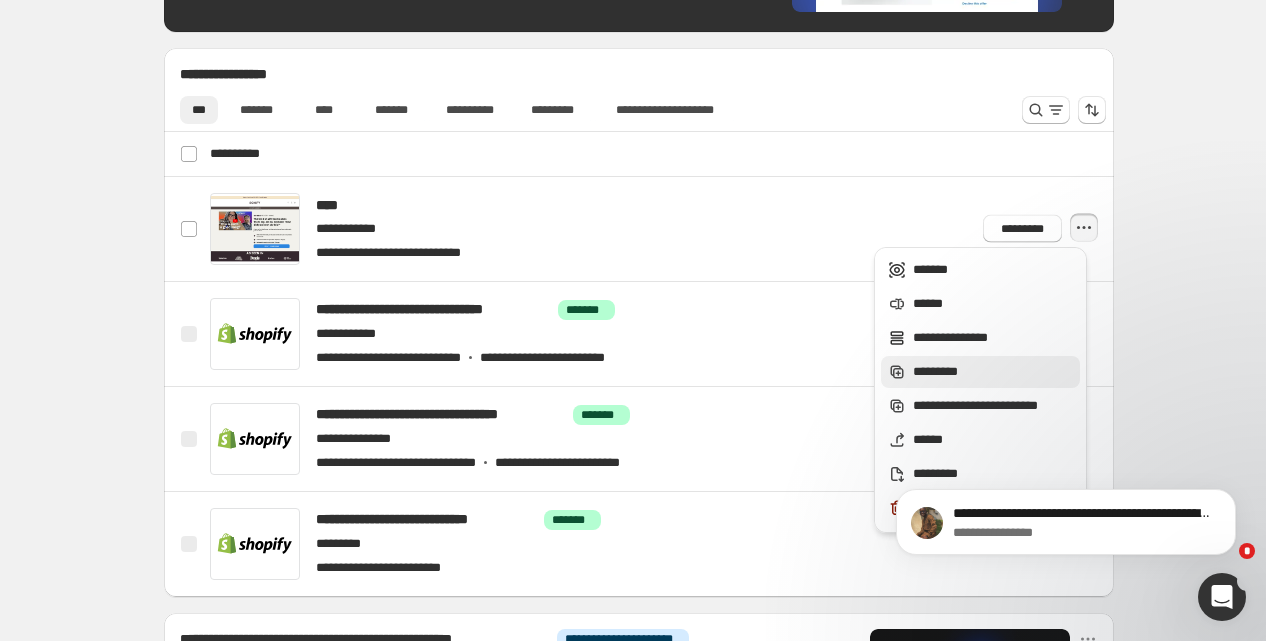 click on "*********" at bounding box center (993, 372) 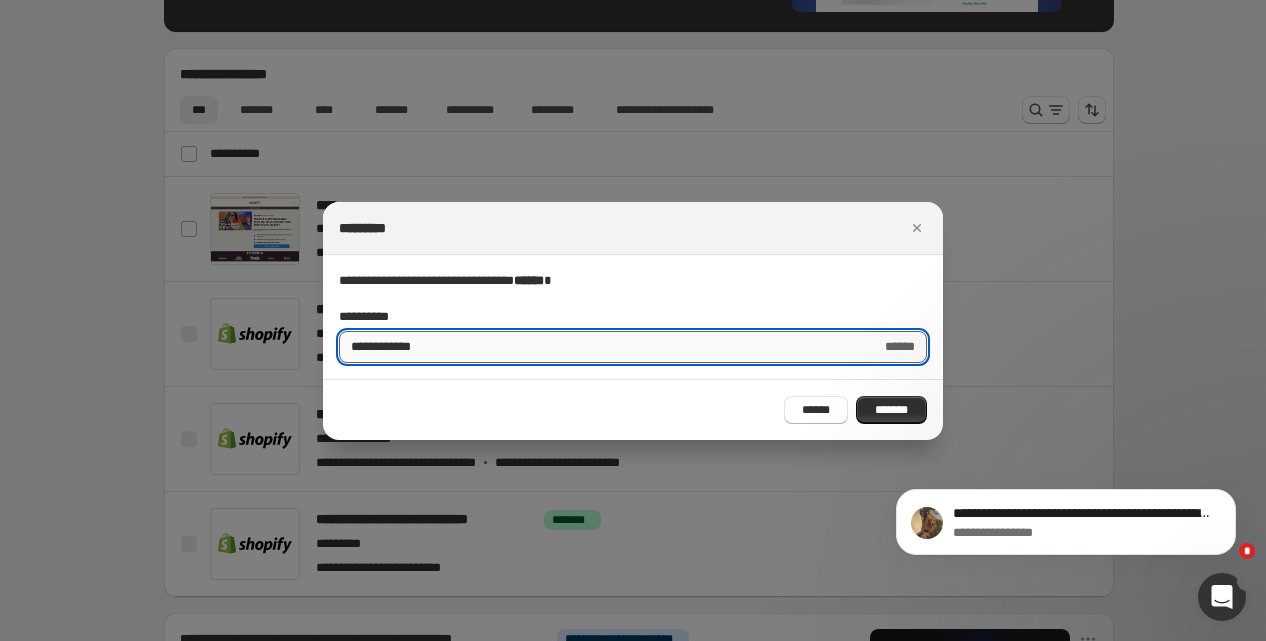 click on "**********" at bounding box center [604, 347] 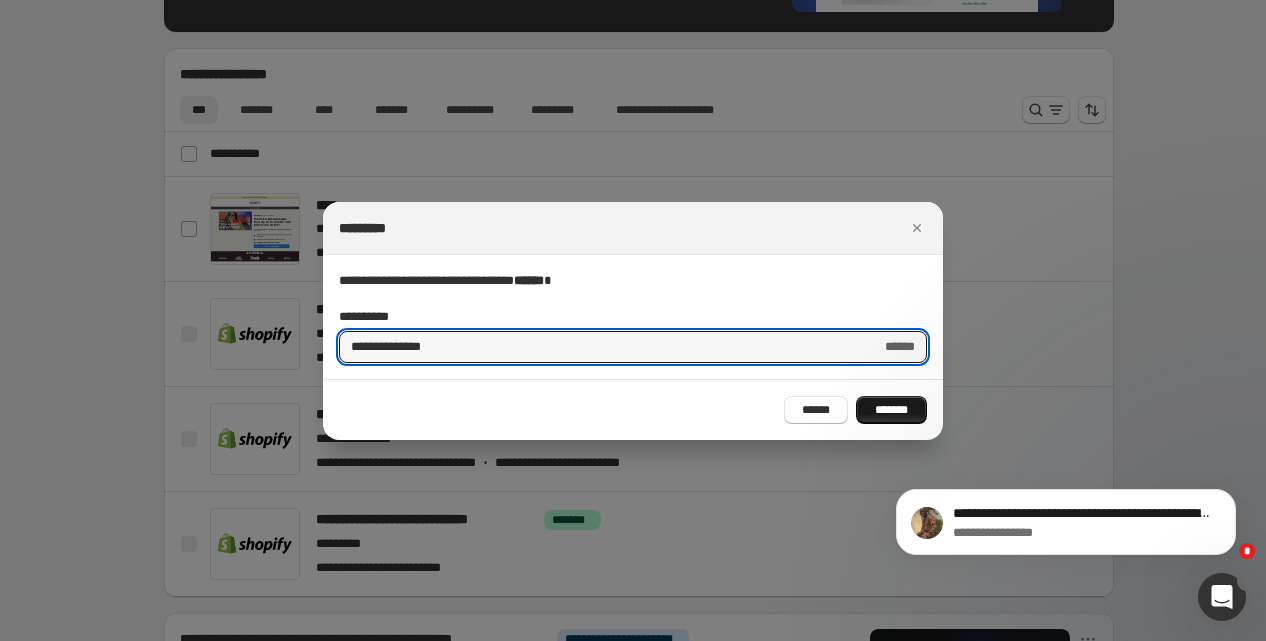 type on "**********" 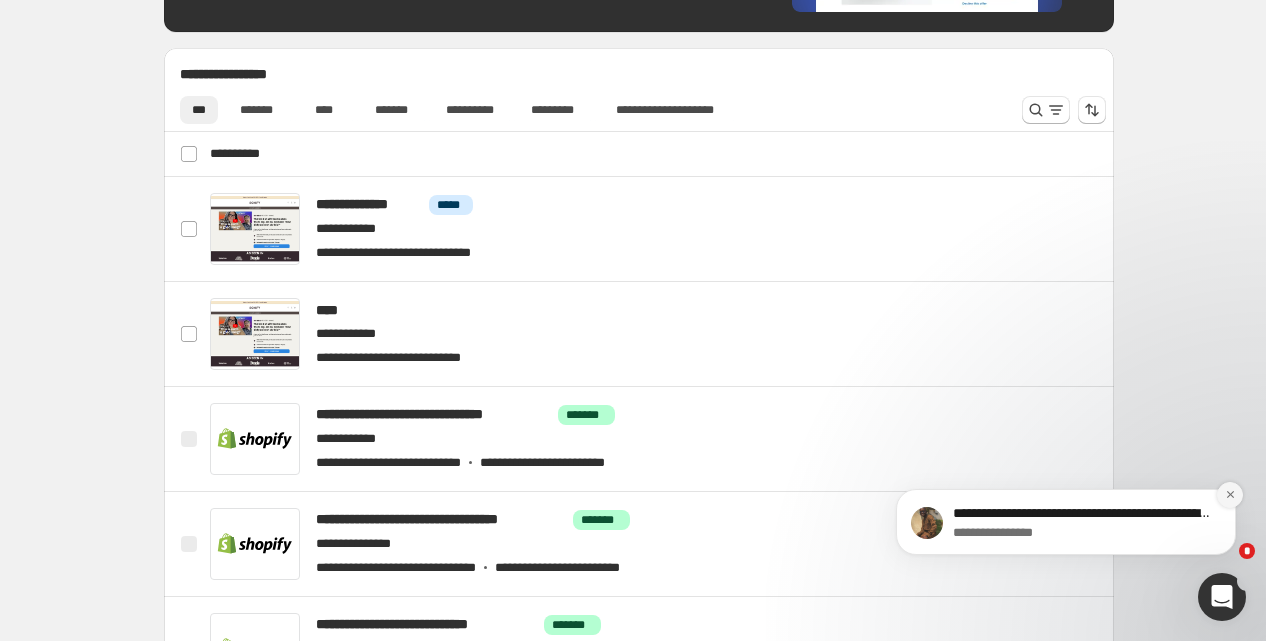 click 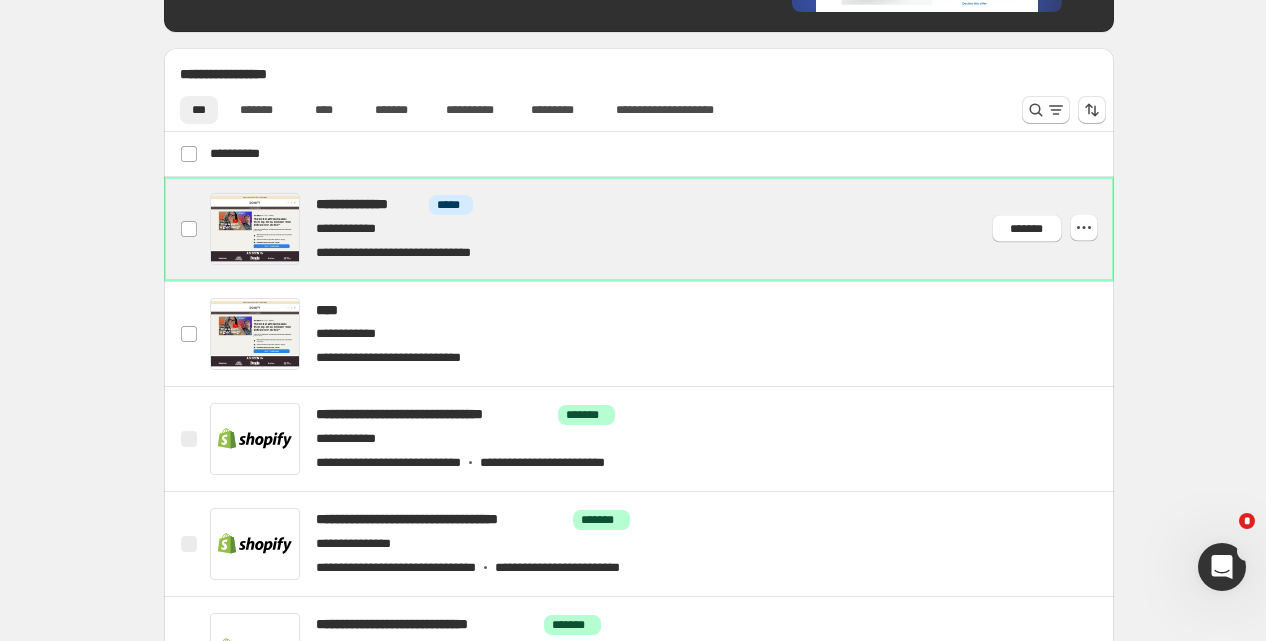 click at bounding box center (662, 229) 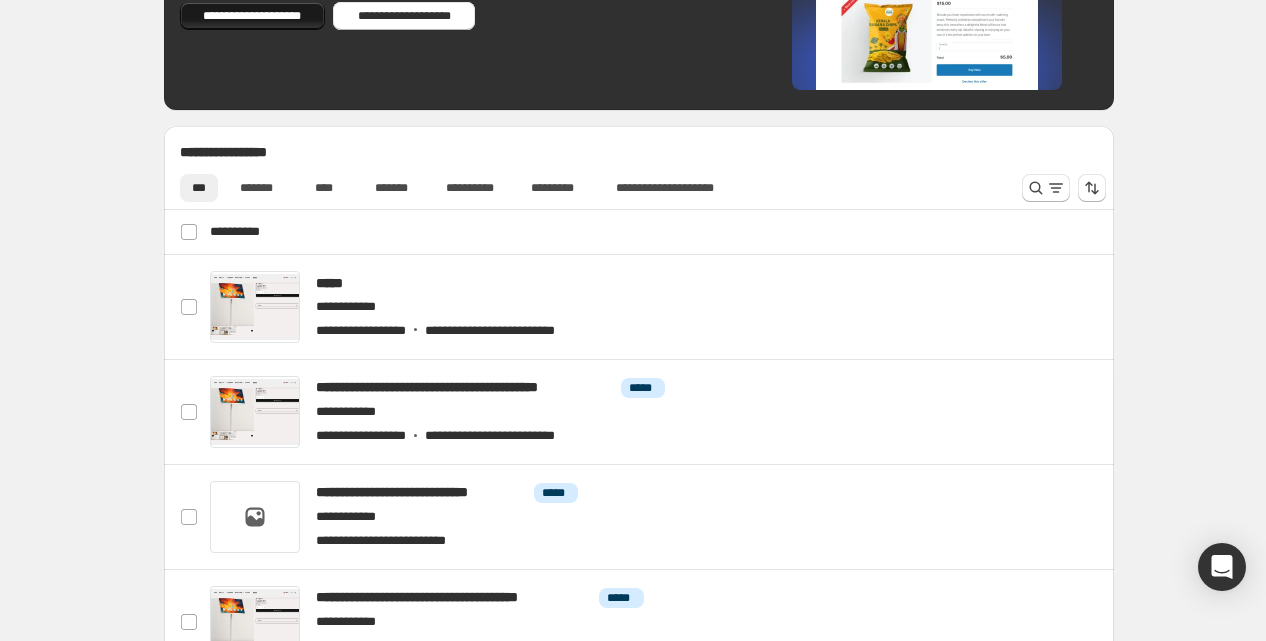 scroll, scrollTop: 864, scrollLeft: 0, axis: vertical 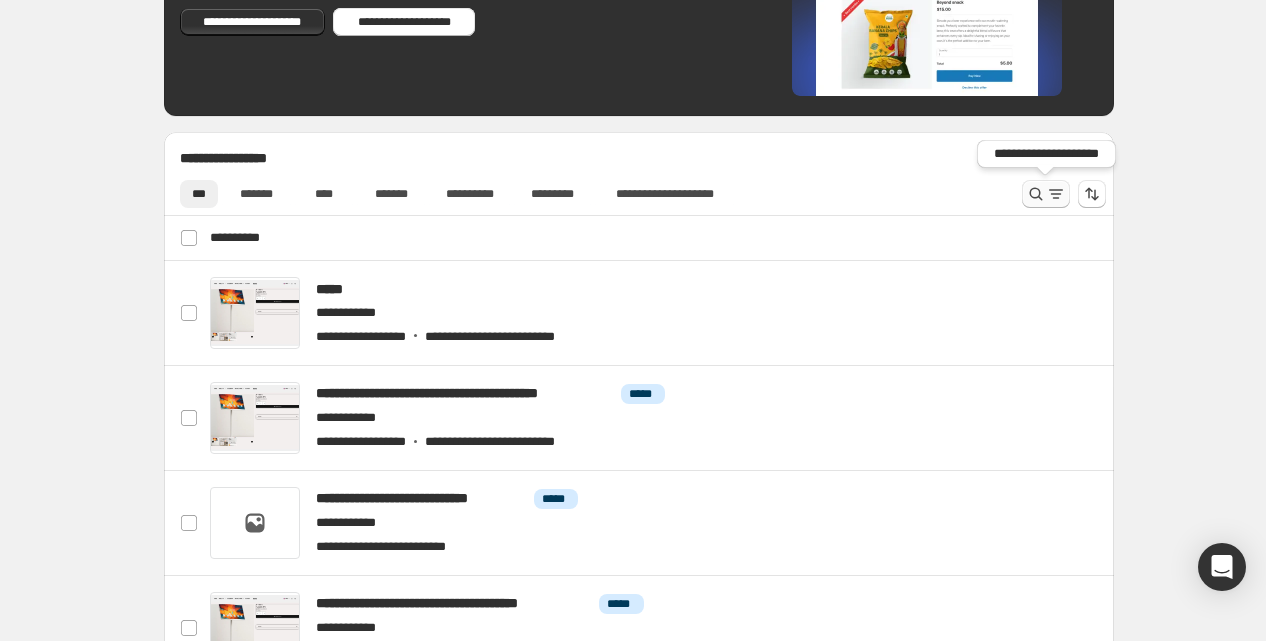 click 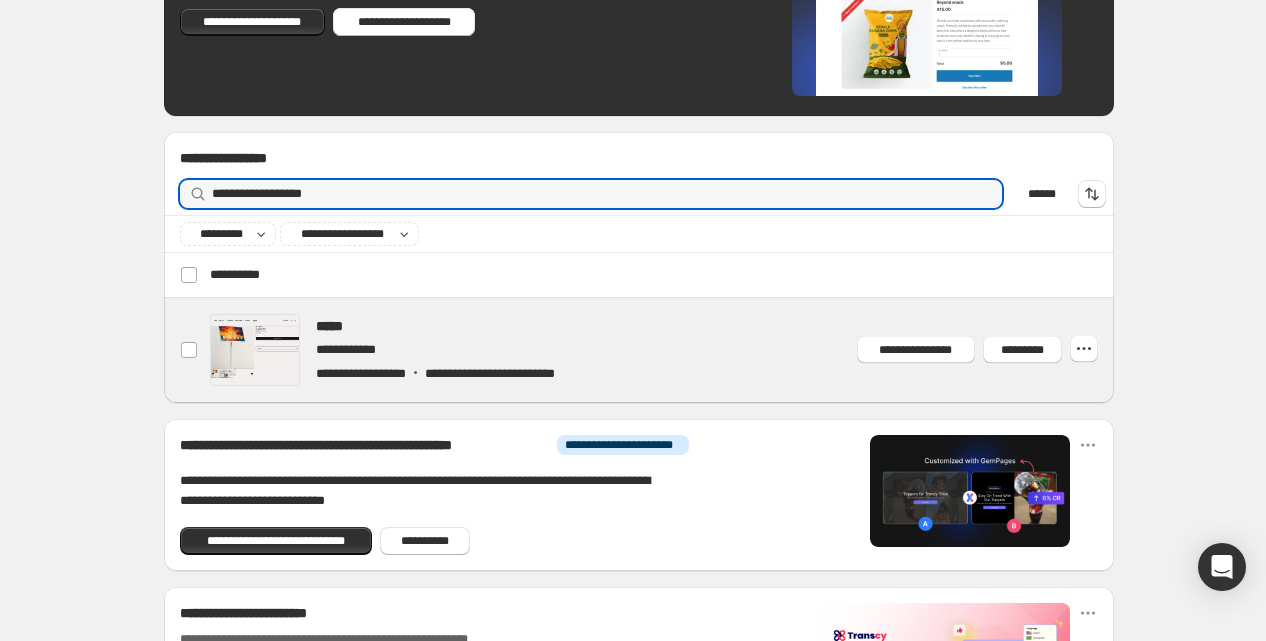 type on "**********" 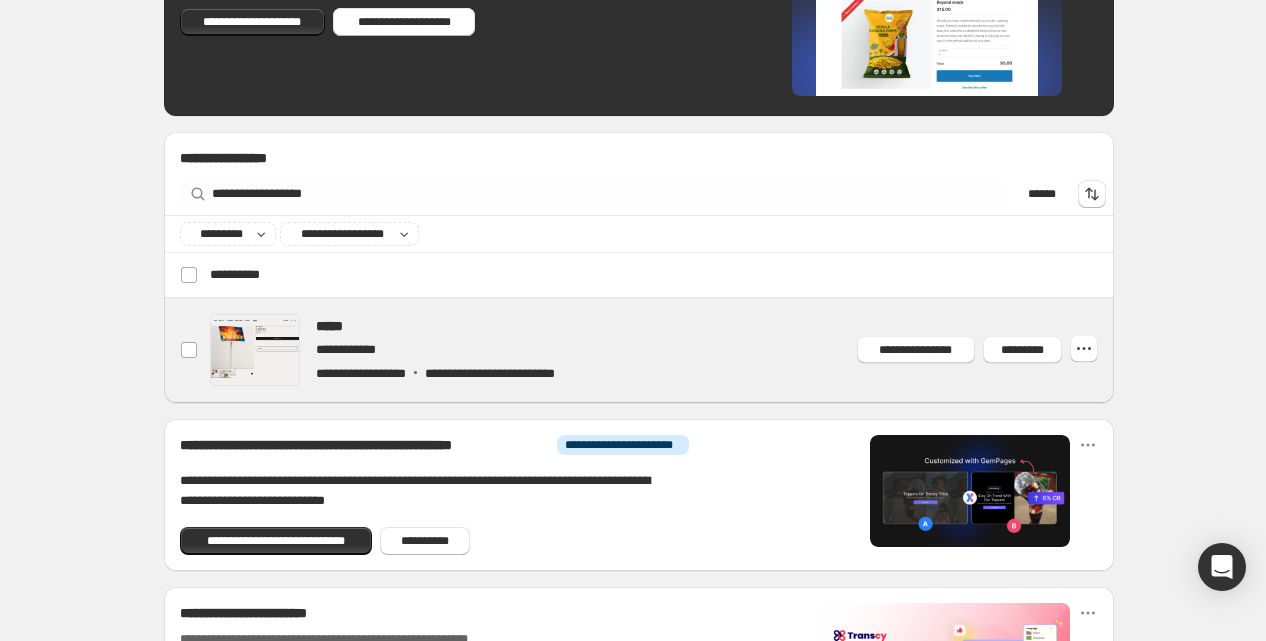 click at bounding box center [662, 350] 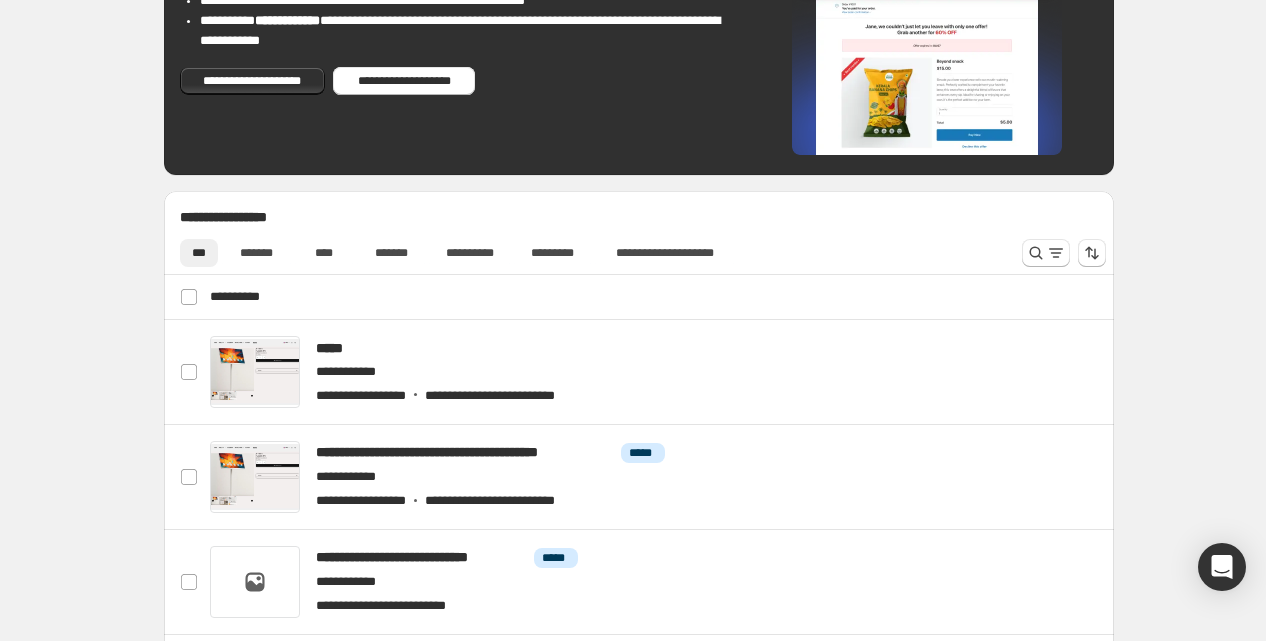 scroll, scrollTop: 811, scrollLeft: 0, axis: vertical 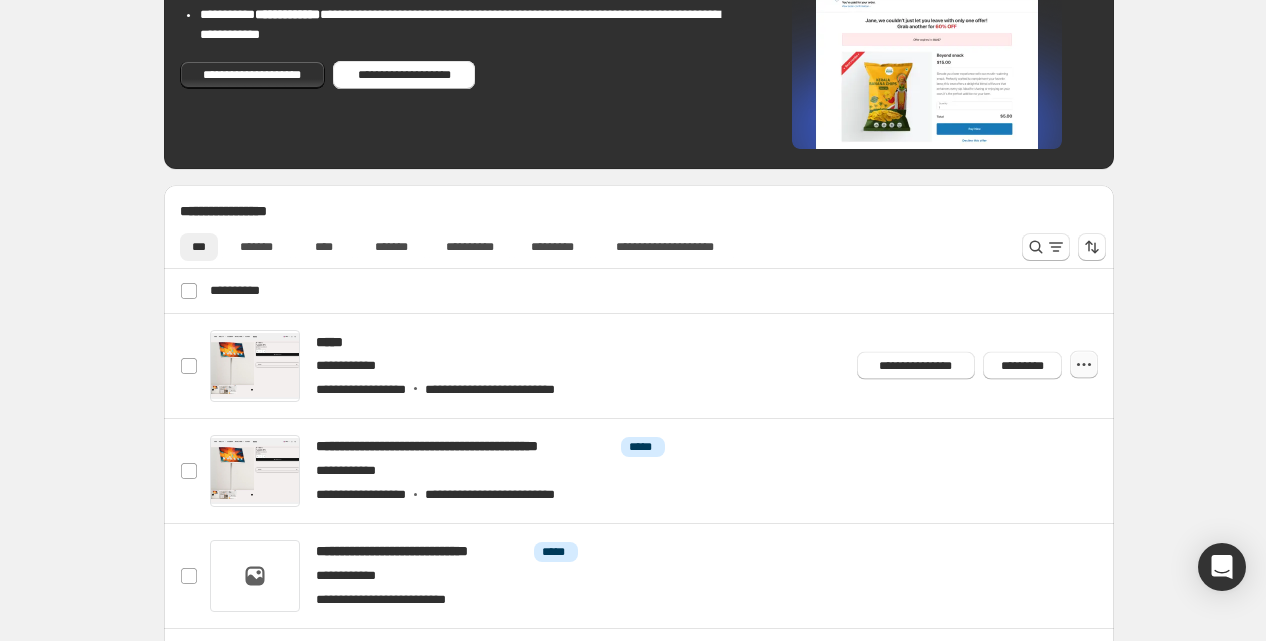 click 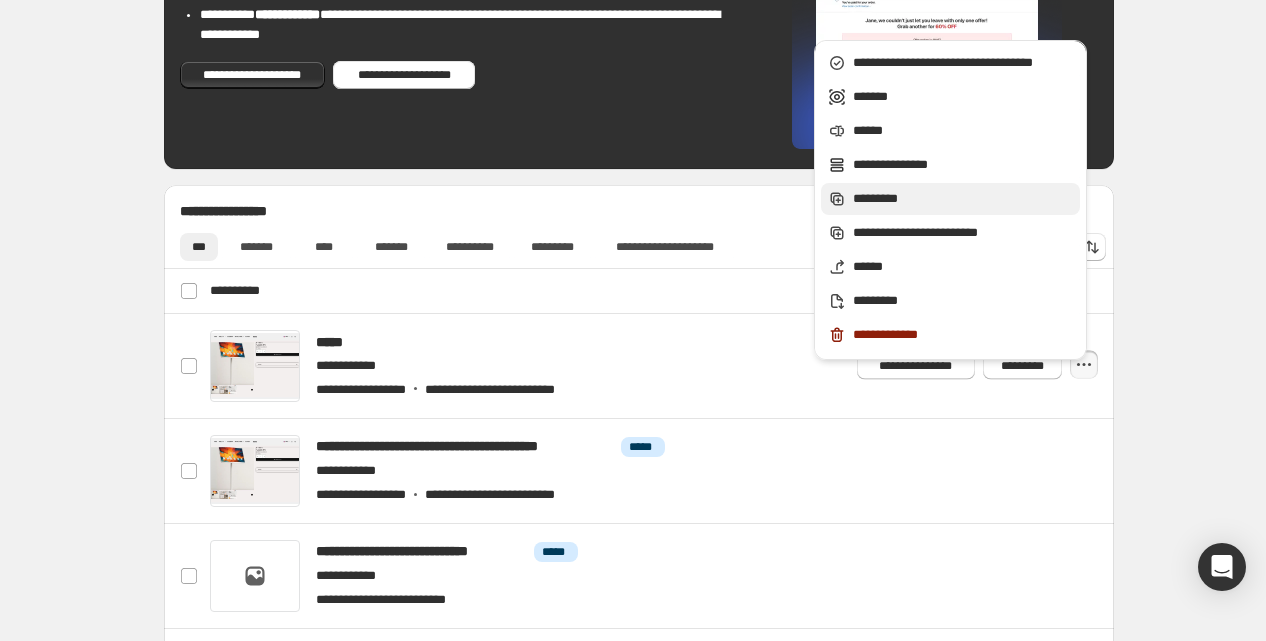 click on "*********" at bounding box center [963, 199] 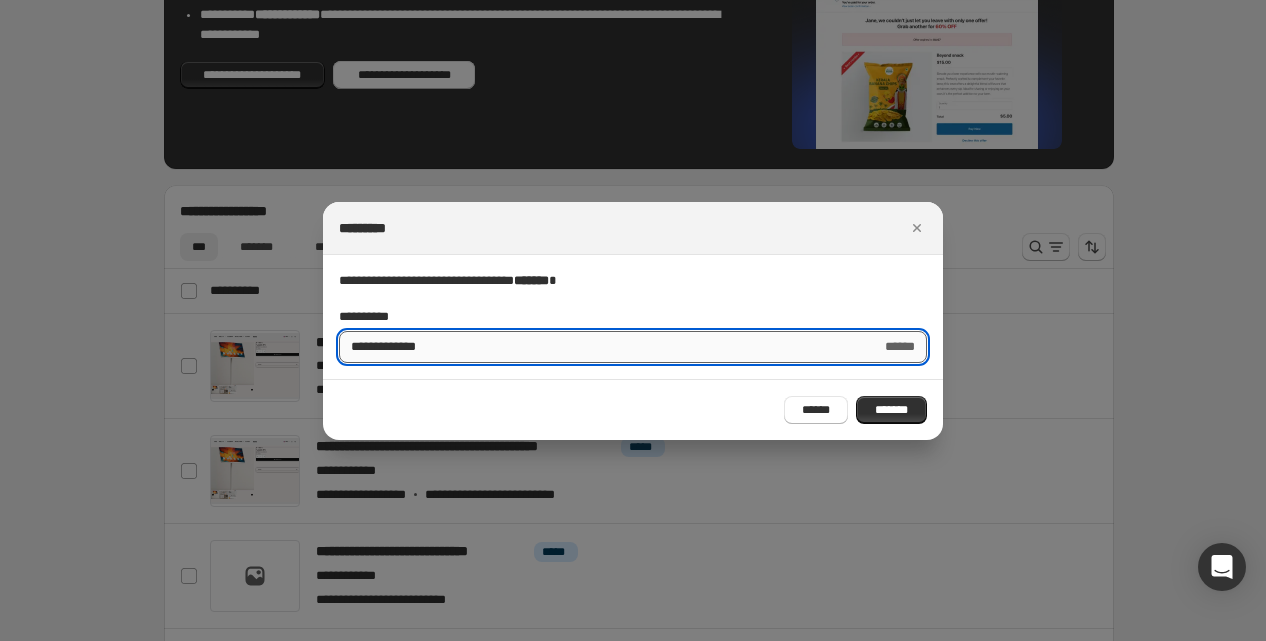 click on "**********" at bounding box center (604, 347) 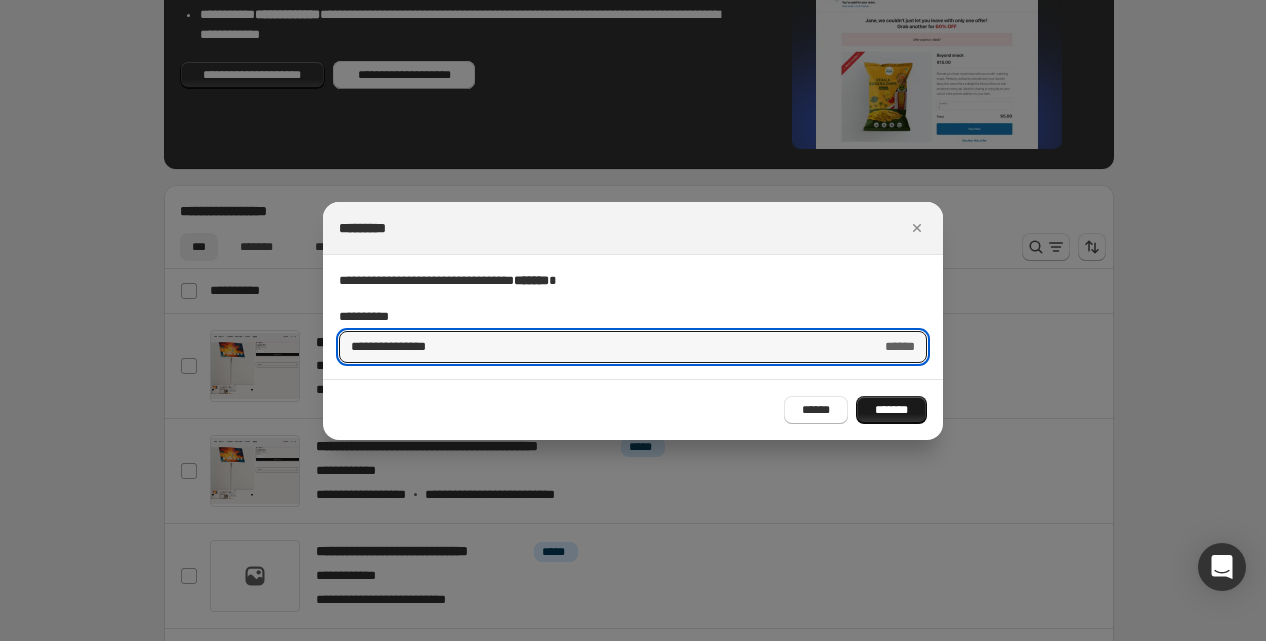 type on "**********" 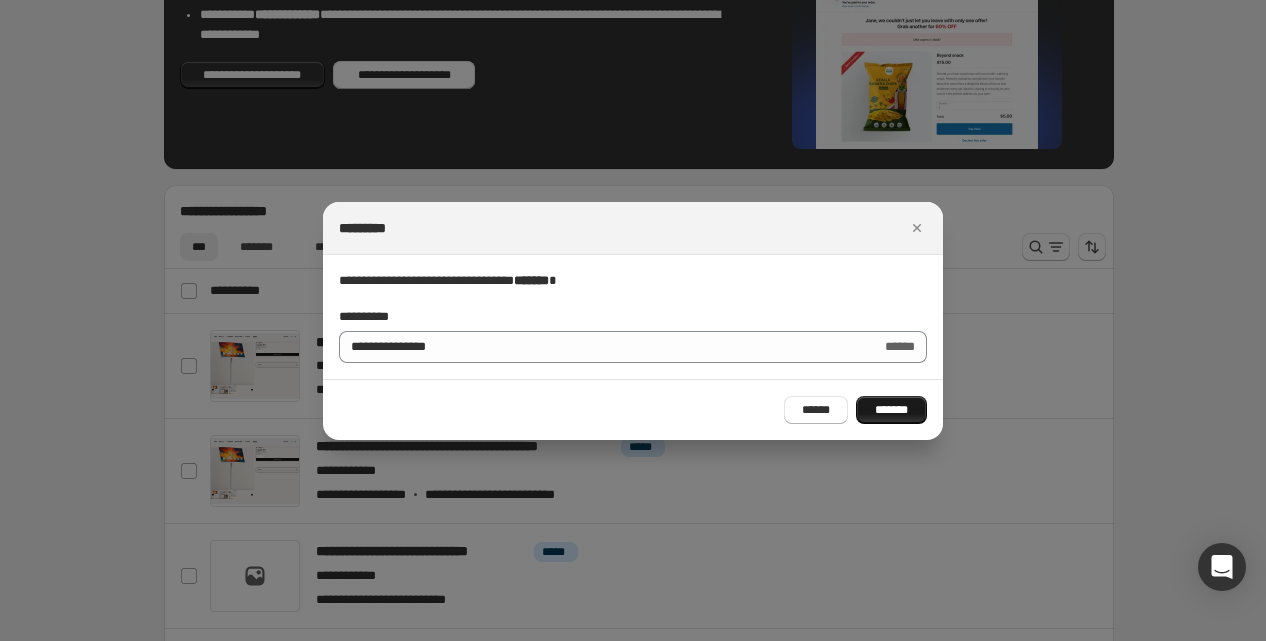 click on "*******" at bounding box center (891, 410) 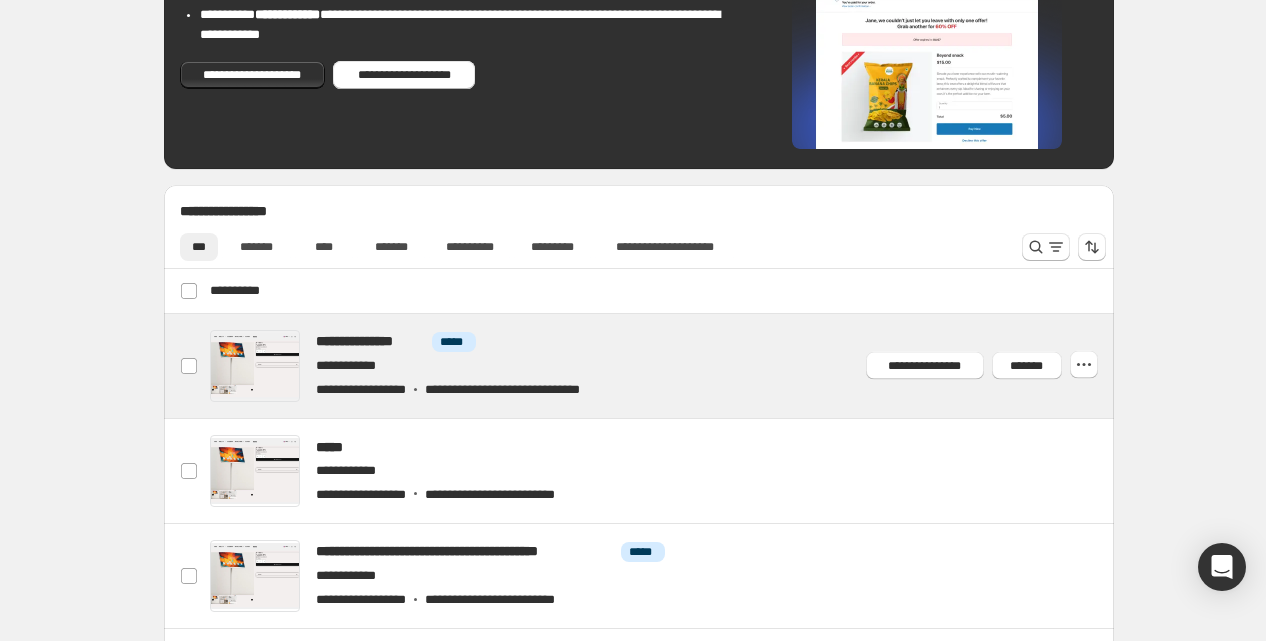 click at bounding box center (662, 366) 